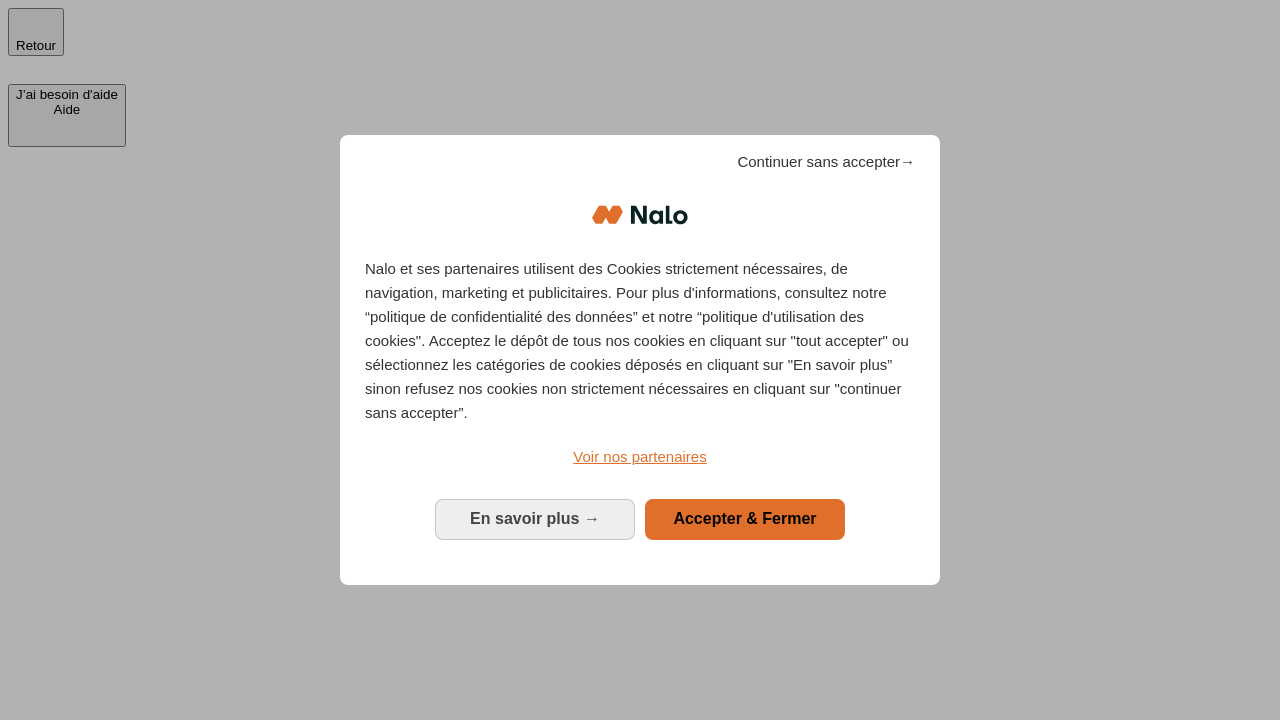 scroll, scrollTop: 0, scrollLeft: 0, axis: both 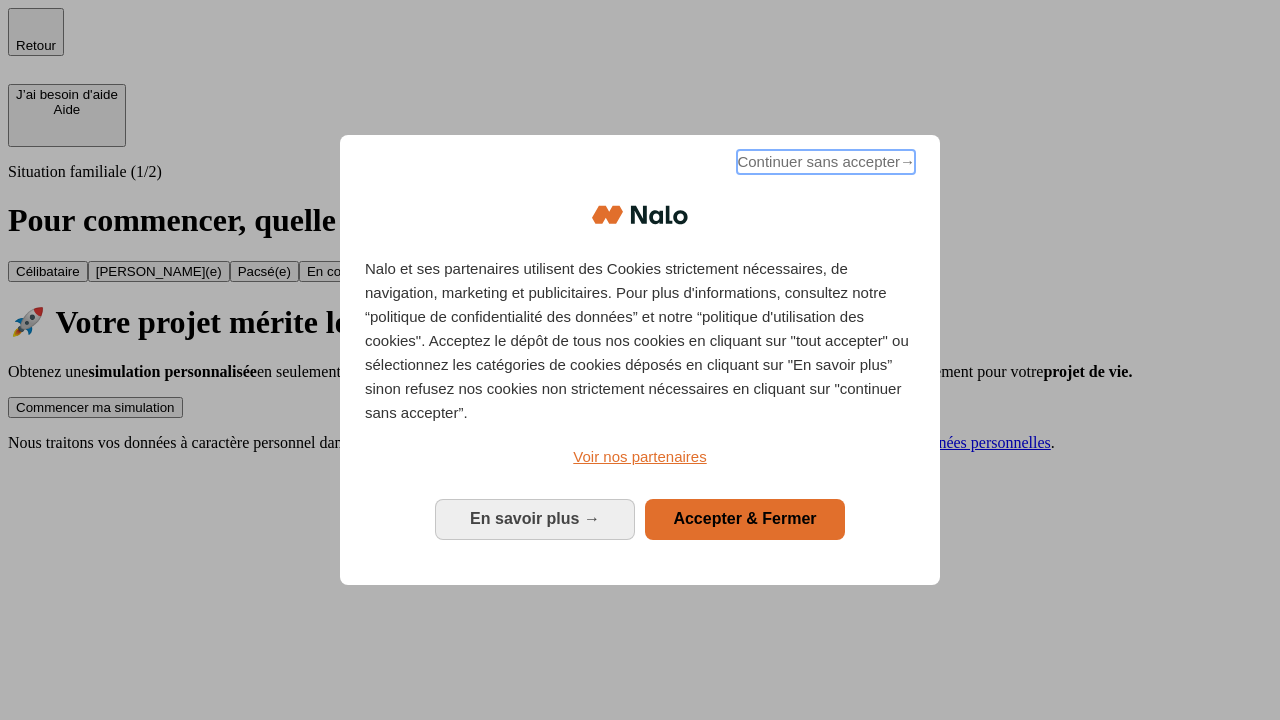 click on "Continuer sans accepter  →" at bounding box center (826, 162) 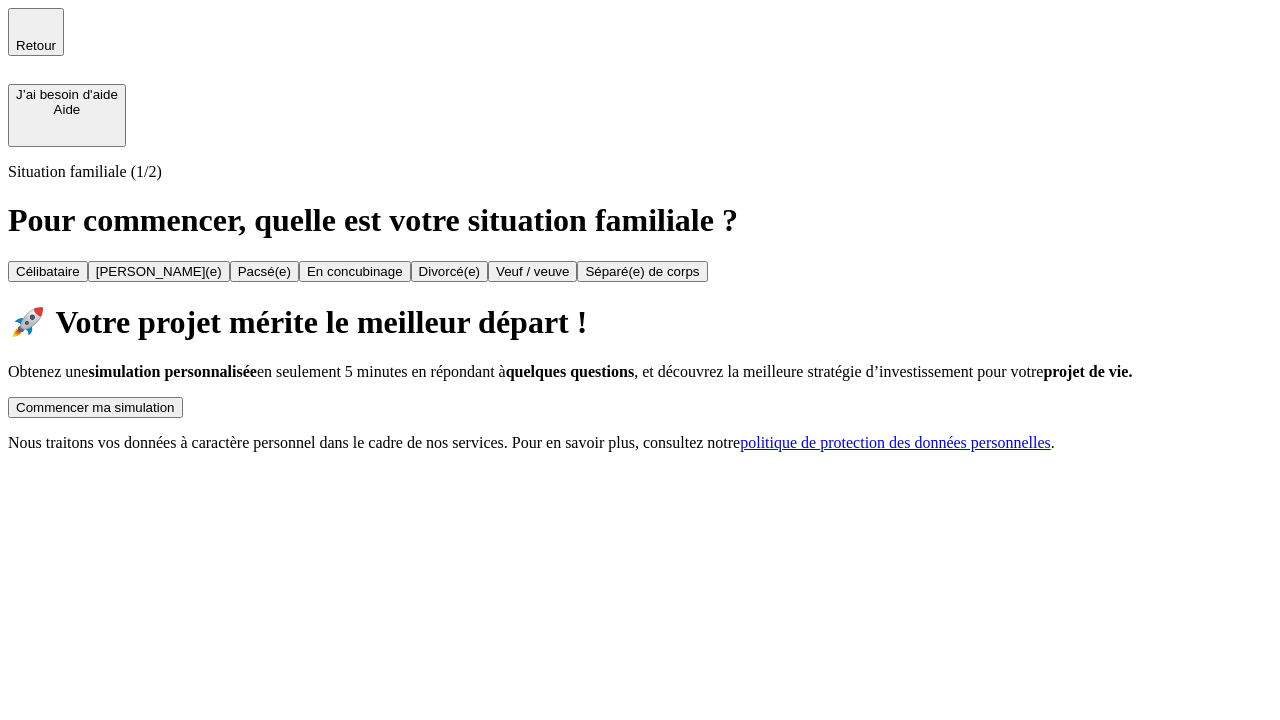 click on "Commencer ma simulation" at bounding box center [95, 407] 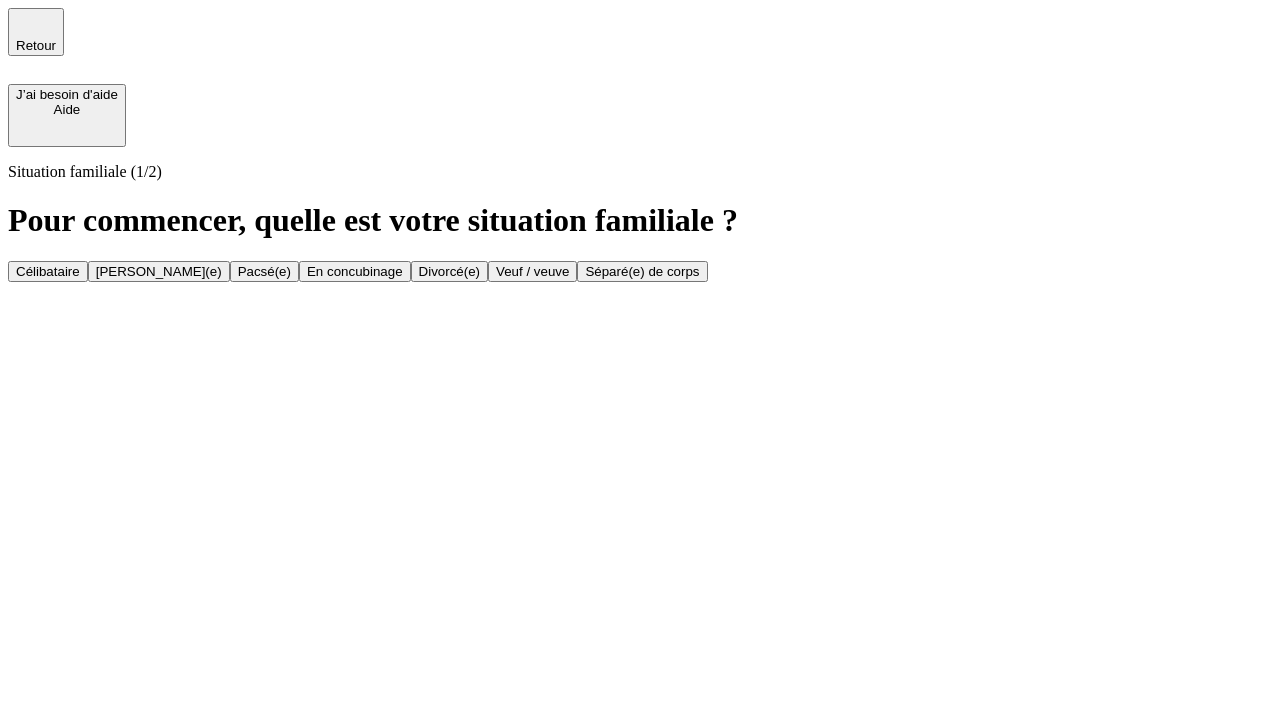 click on "[PERSON_NAME](e)" at bounding box center (159, 271) 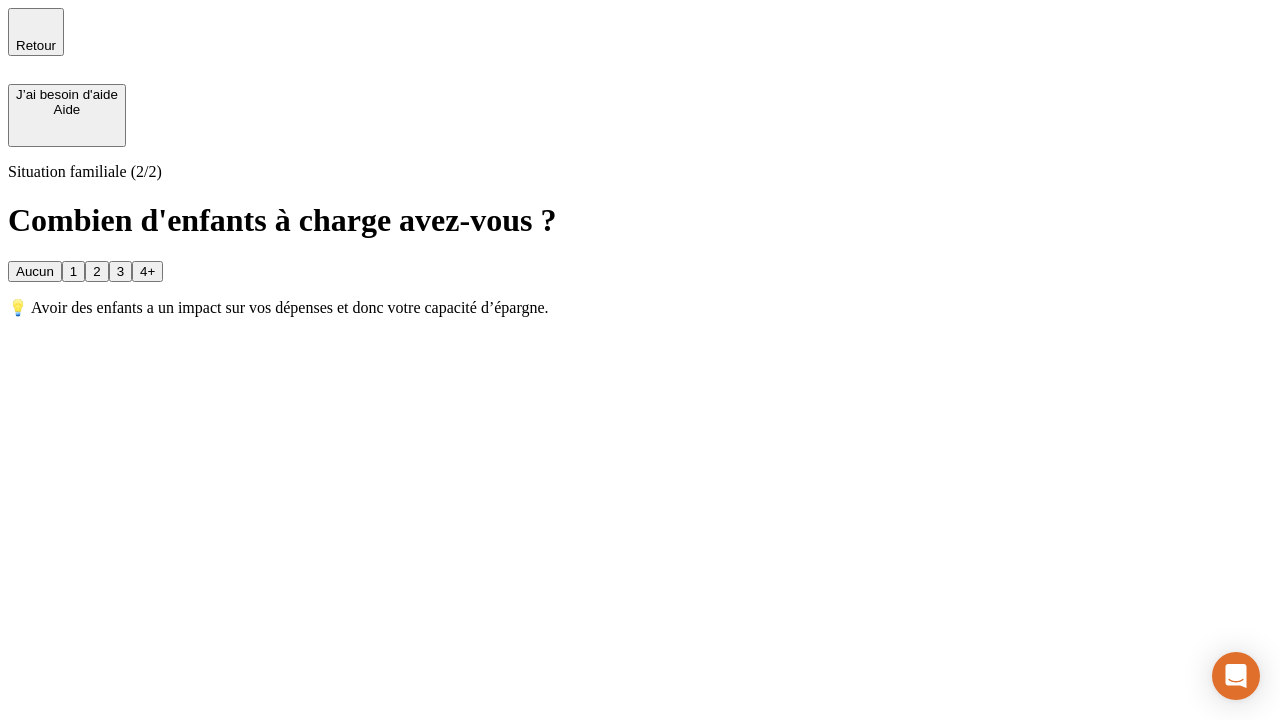 click on "1" at bounding box center (73, 271) 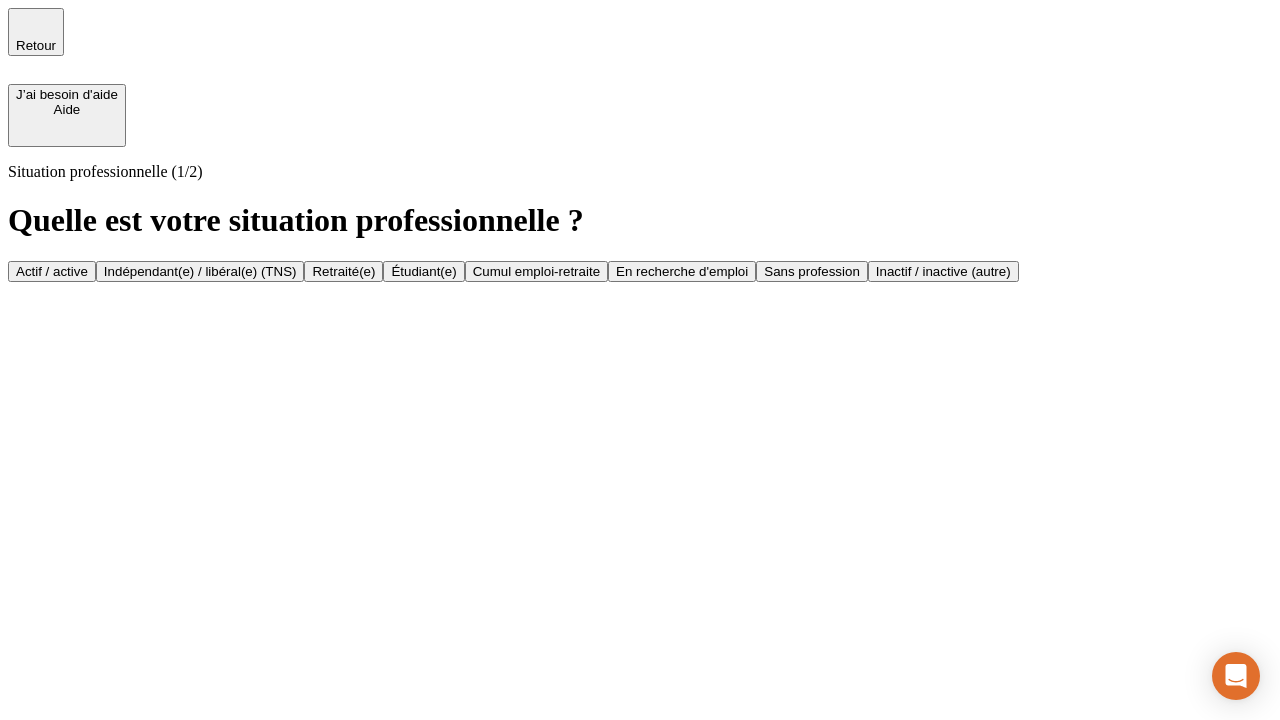 click on "Actif / active" at bounding box center [52, 271] 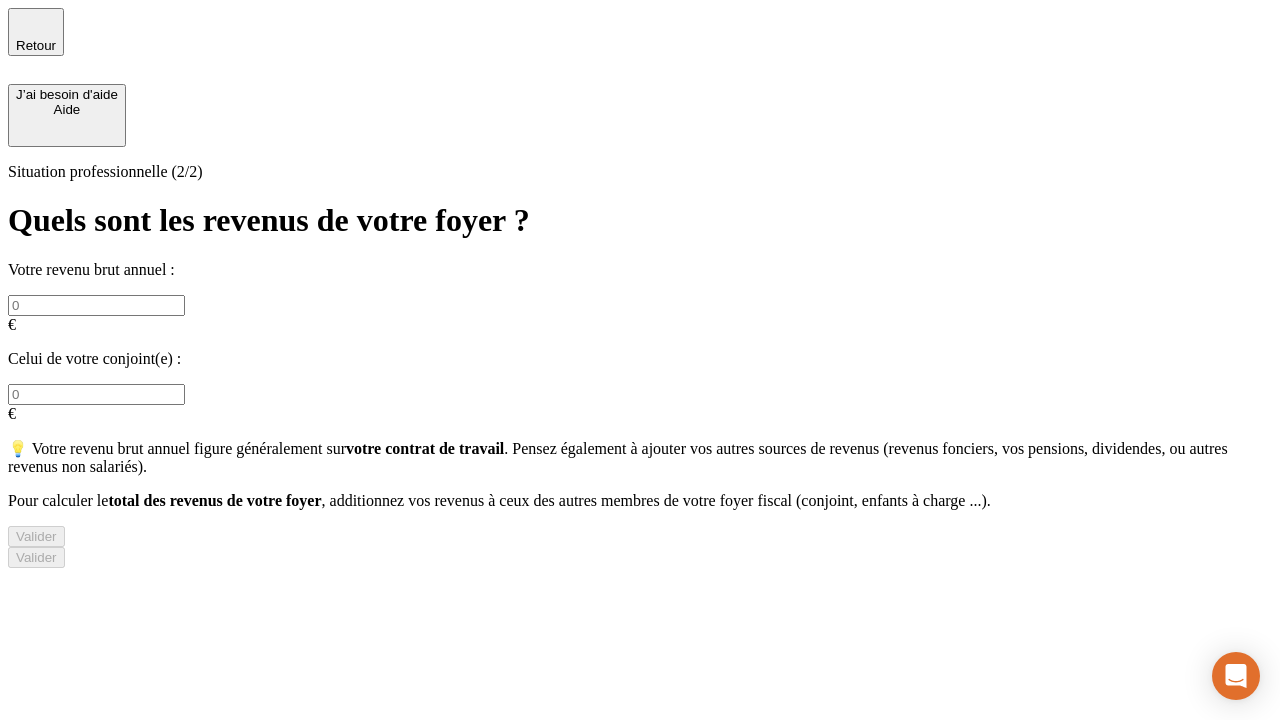 click at bounding box center (96, 305) 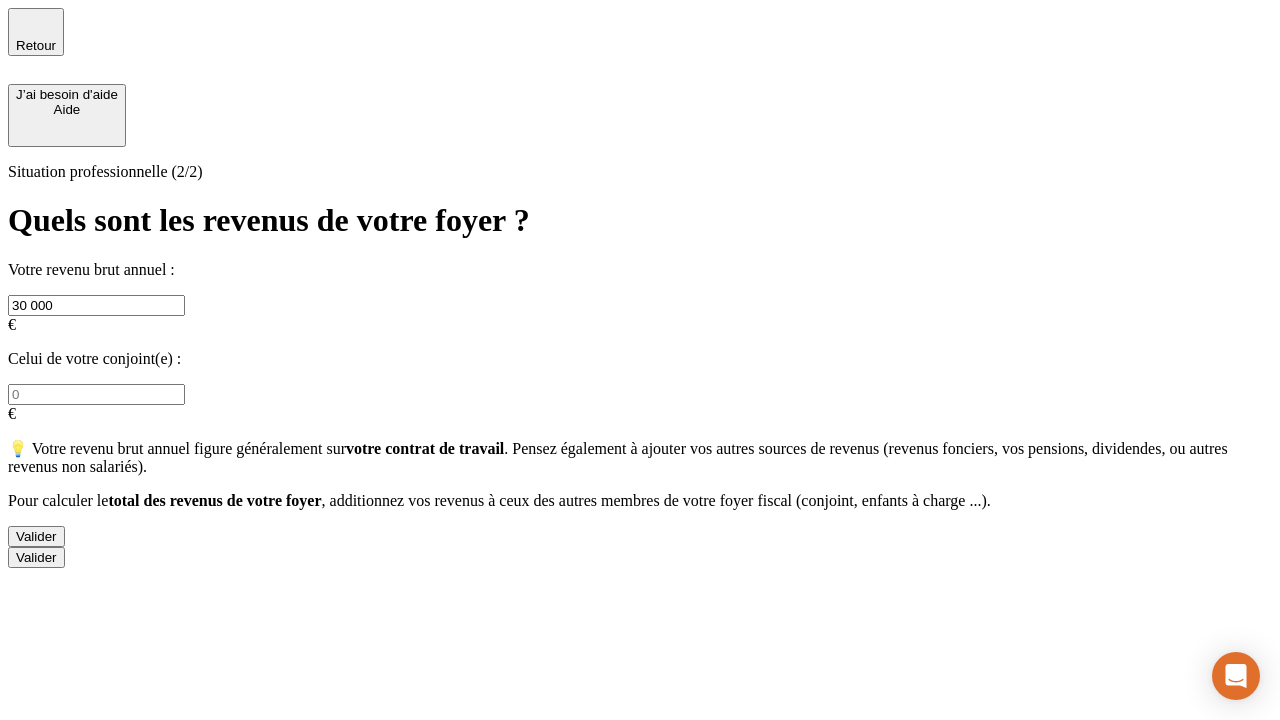 type on "30 000" 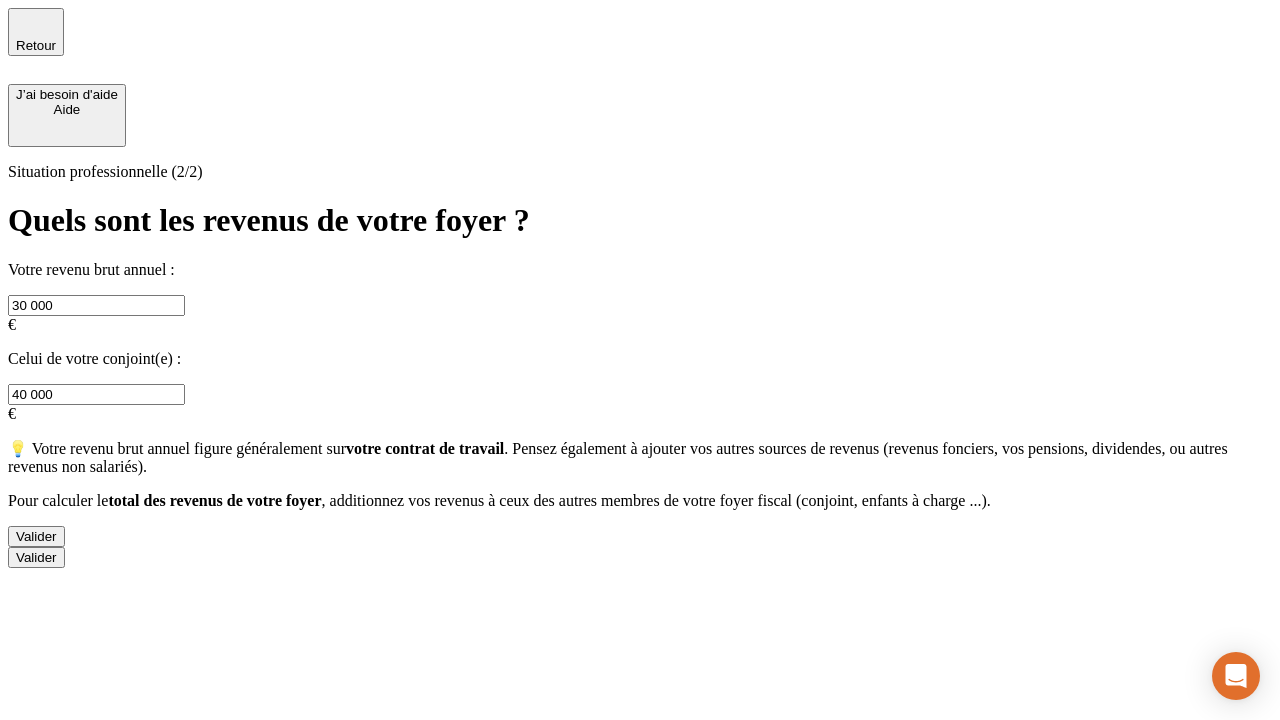 click on "Valider" at bounding box center (36, 536) 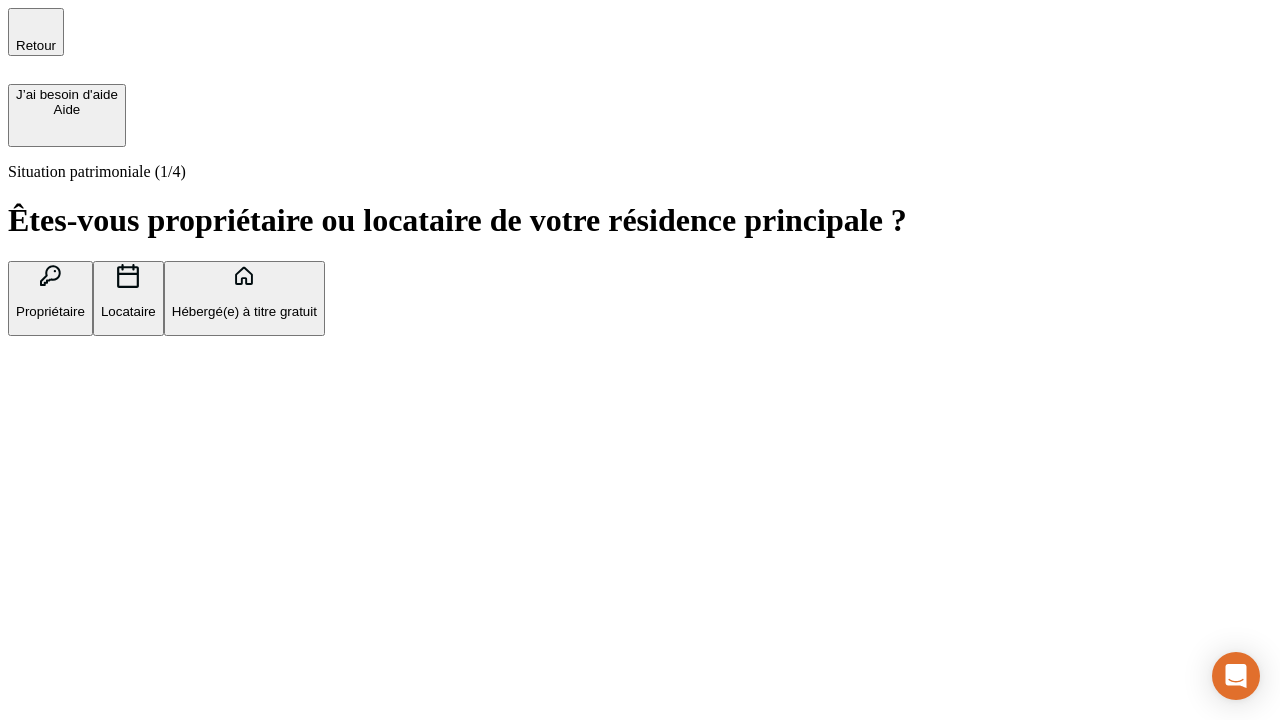 click on "Propriétaire" at bounding box center (50, 311) 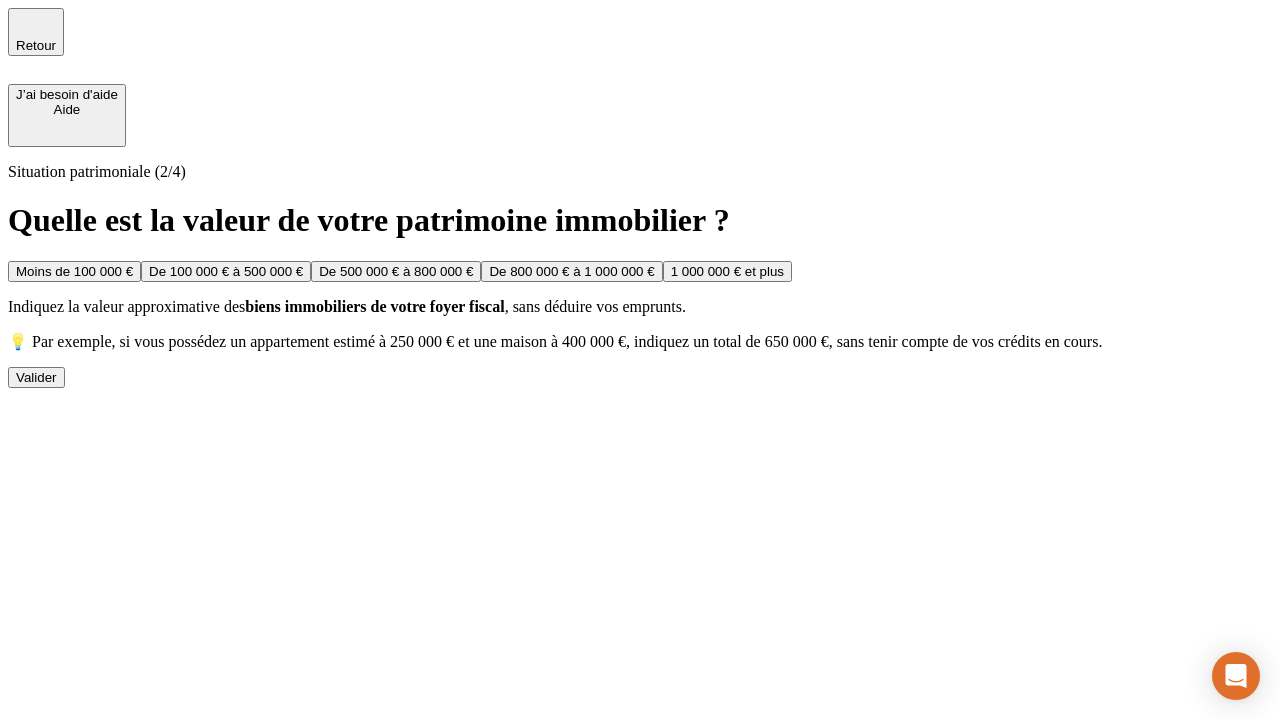 click on "De 100 000 € à 500 000 €" at bounding box center [226, 271] 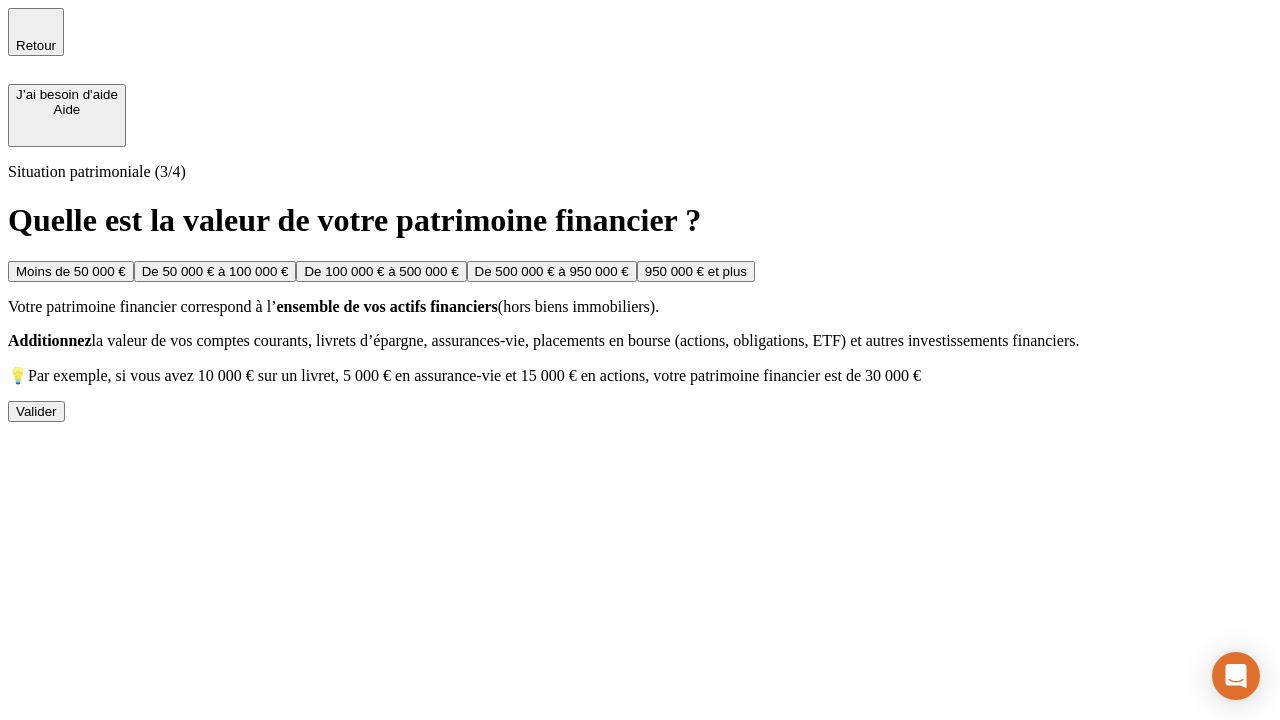 click on "Moins de 50 000 €" at bounding box center (71, 271) 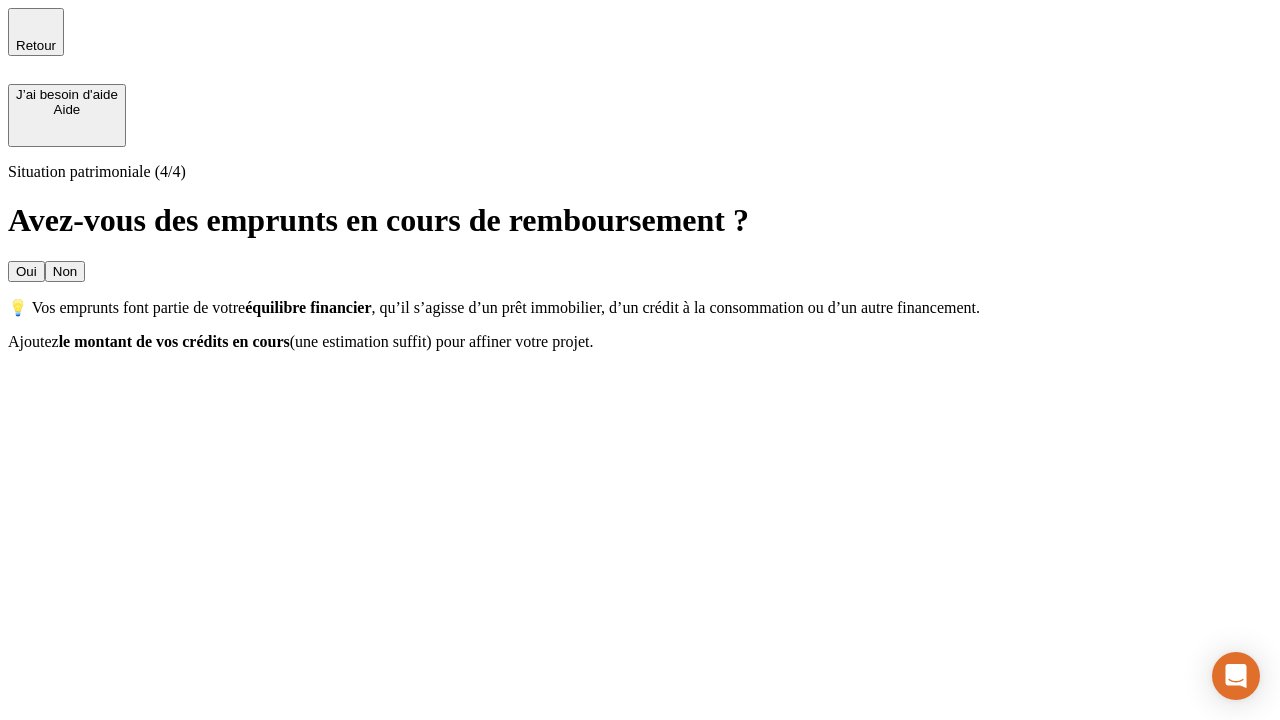 click on "Oui" at bounding box center (26, 271) 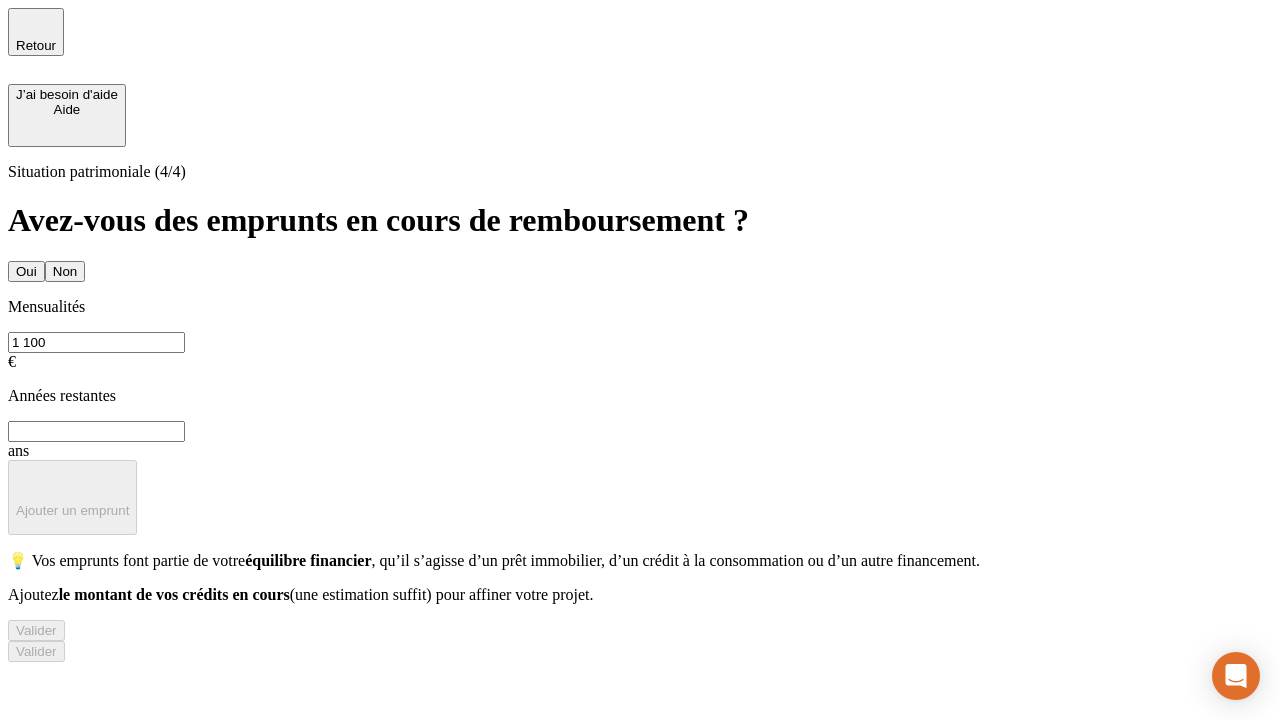 type on "1 100" 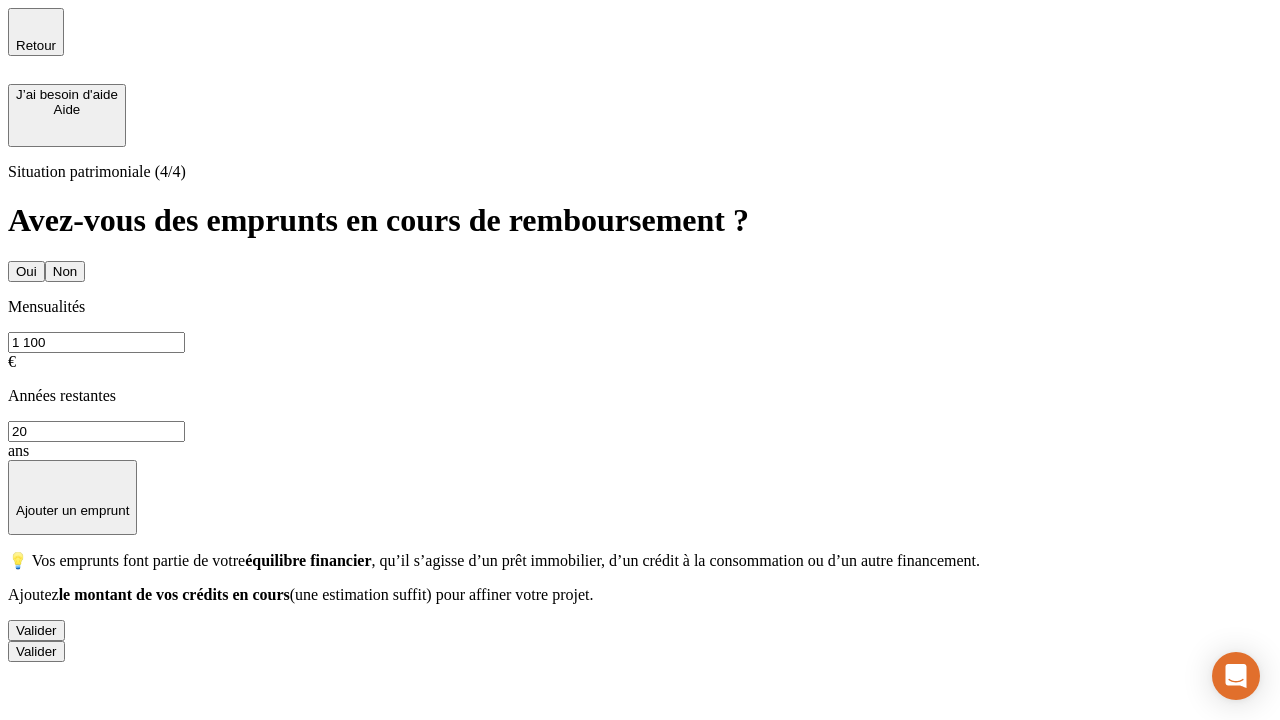 click on "Valider" at bounding box center (36, 630) 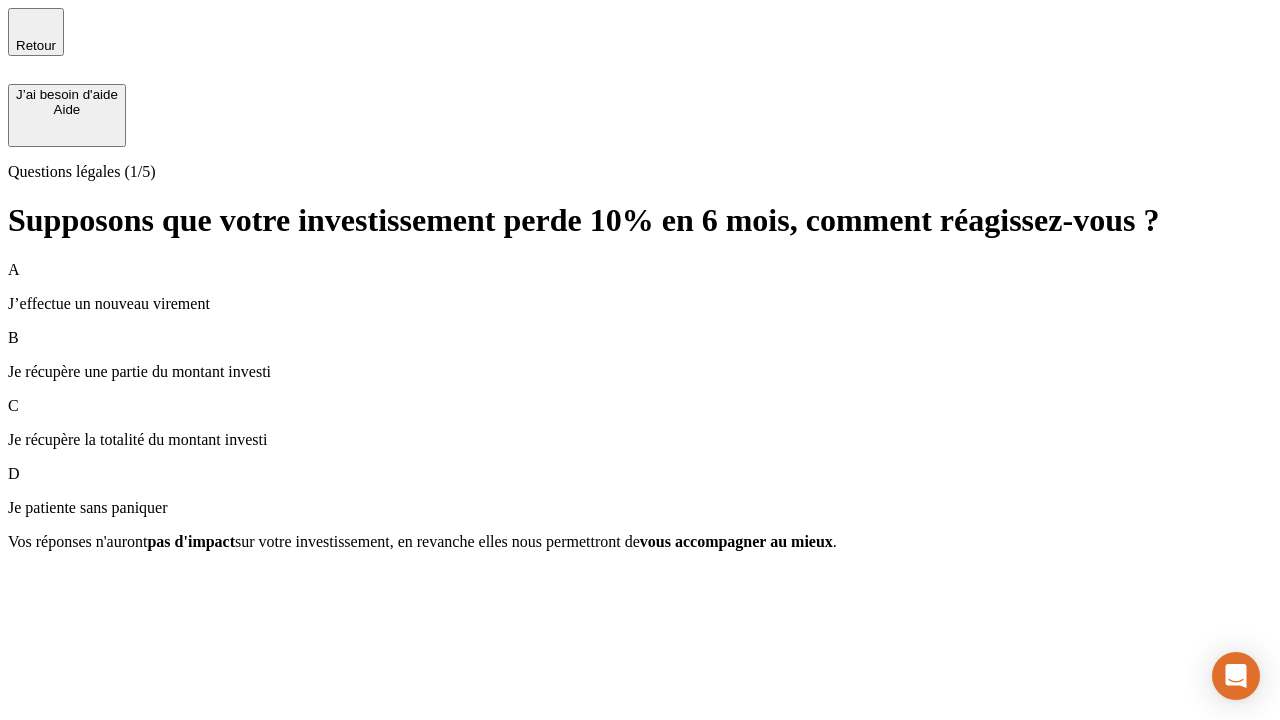 click on "Je récupère une partie du montant investi" at bounding box center (640, 372) 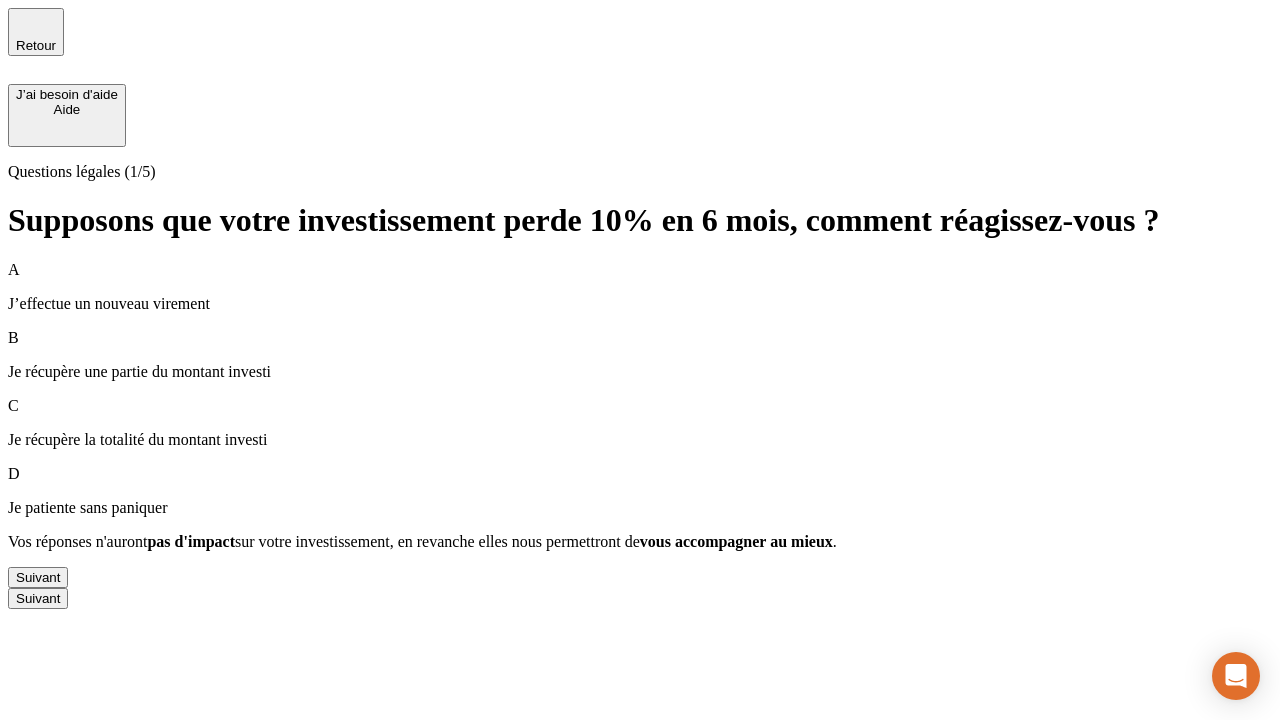 click on "Suivant" at bounding box center [38, 577] 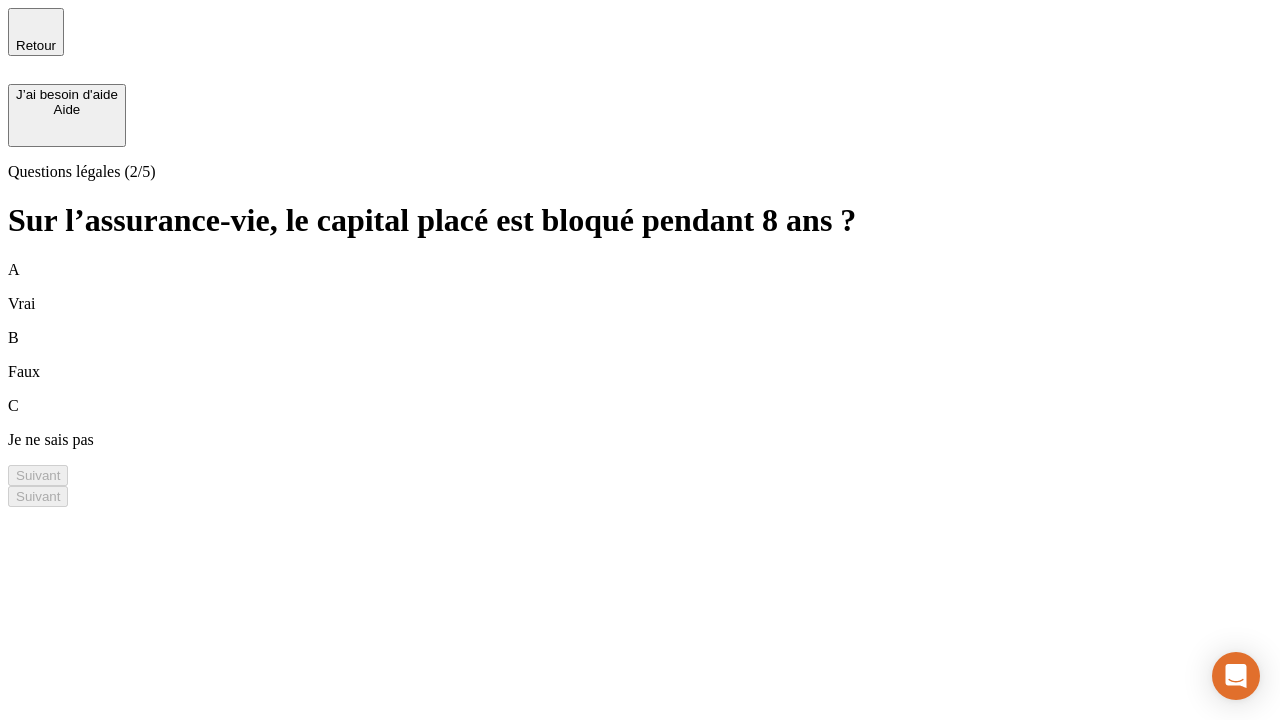 click on "A Vrai" at bounding box center [640, 287] 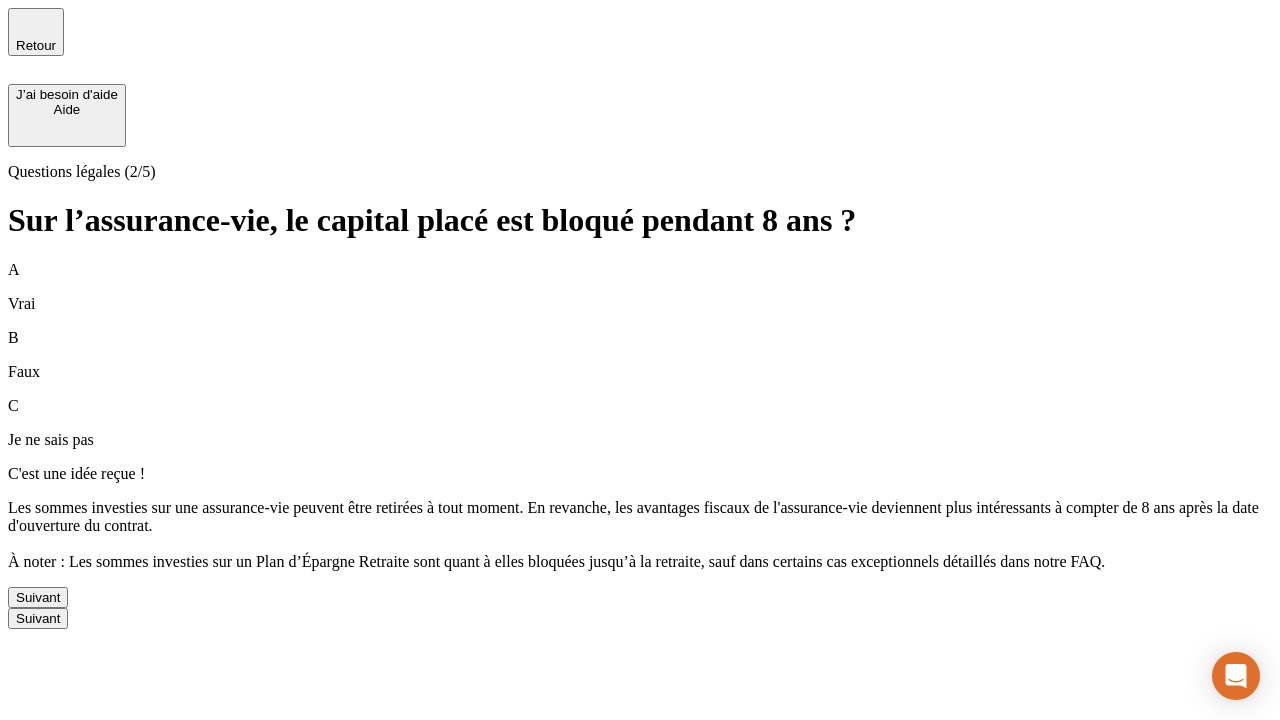 click on "Suivant" at bounding box center (38, 597) 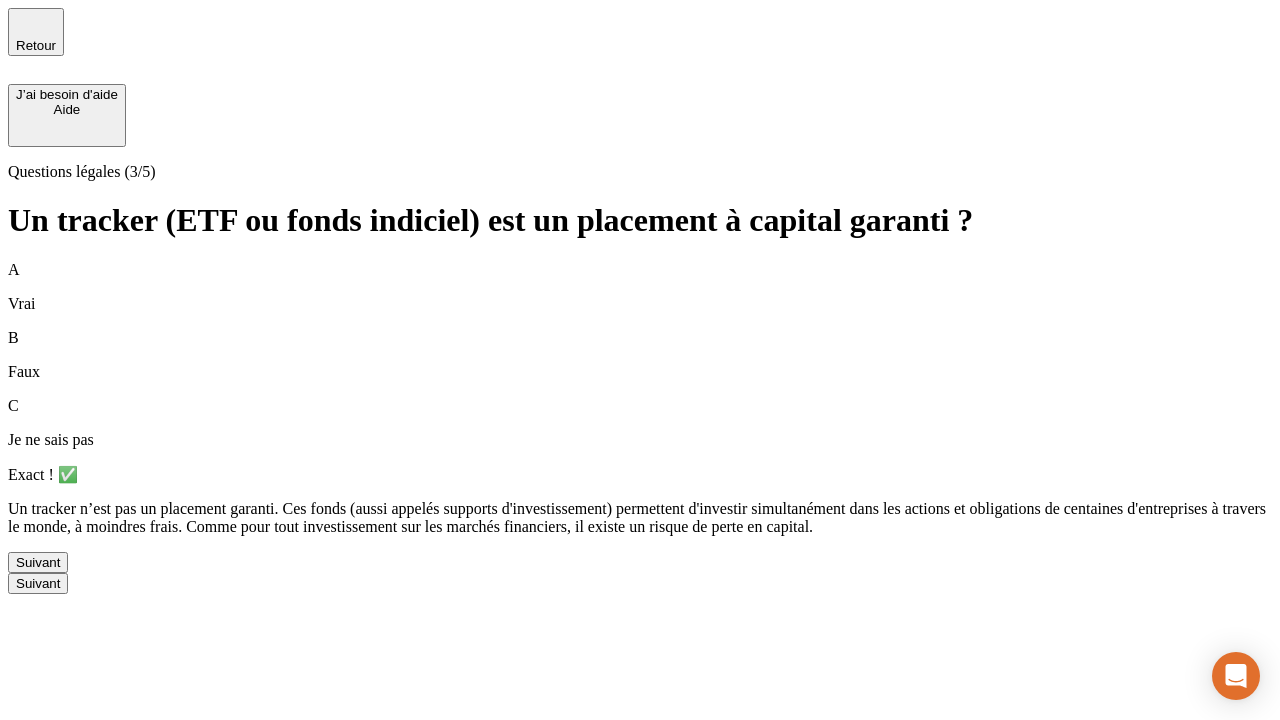 click on "Suivant" at bounding box center [38, 562] 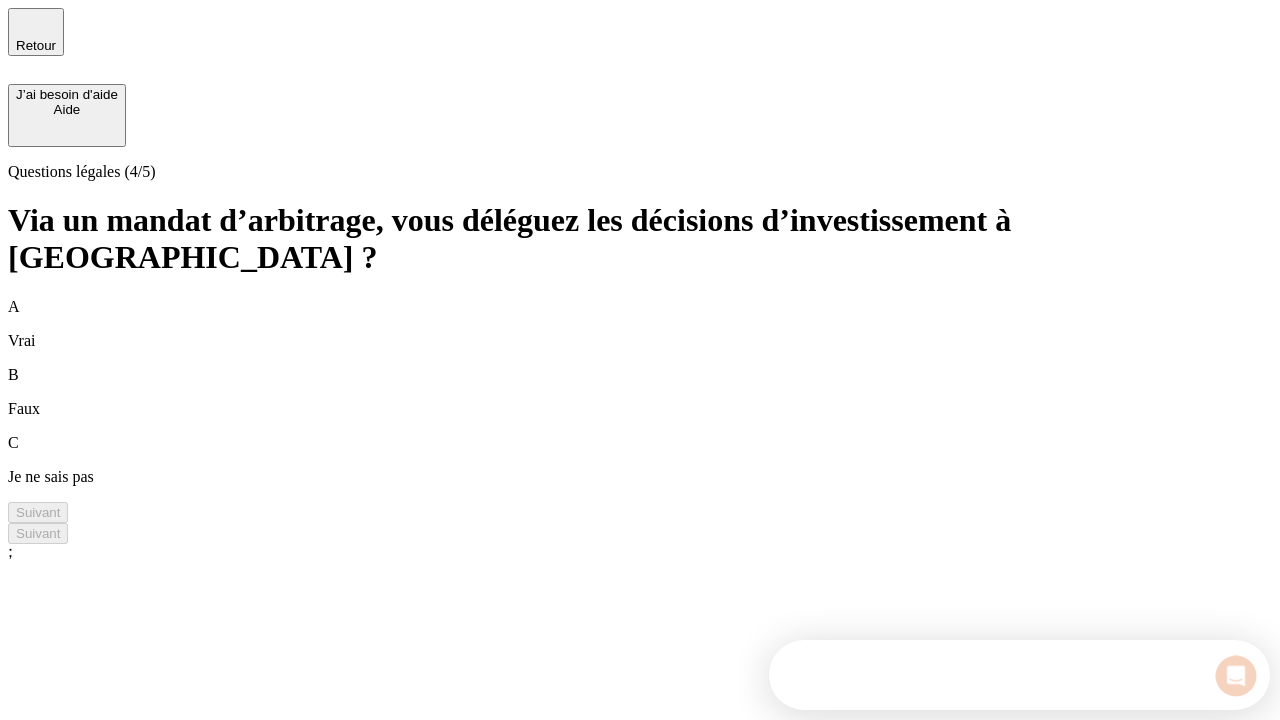 scroll, scrollTop: 0, scrollLeft: 0, axis: both 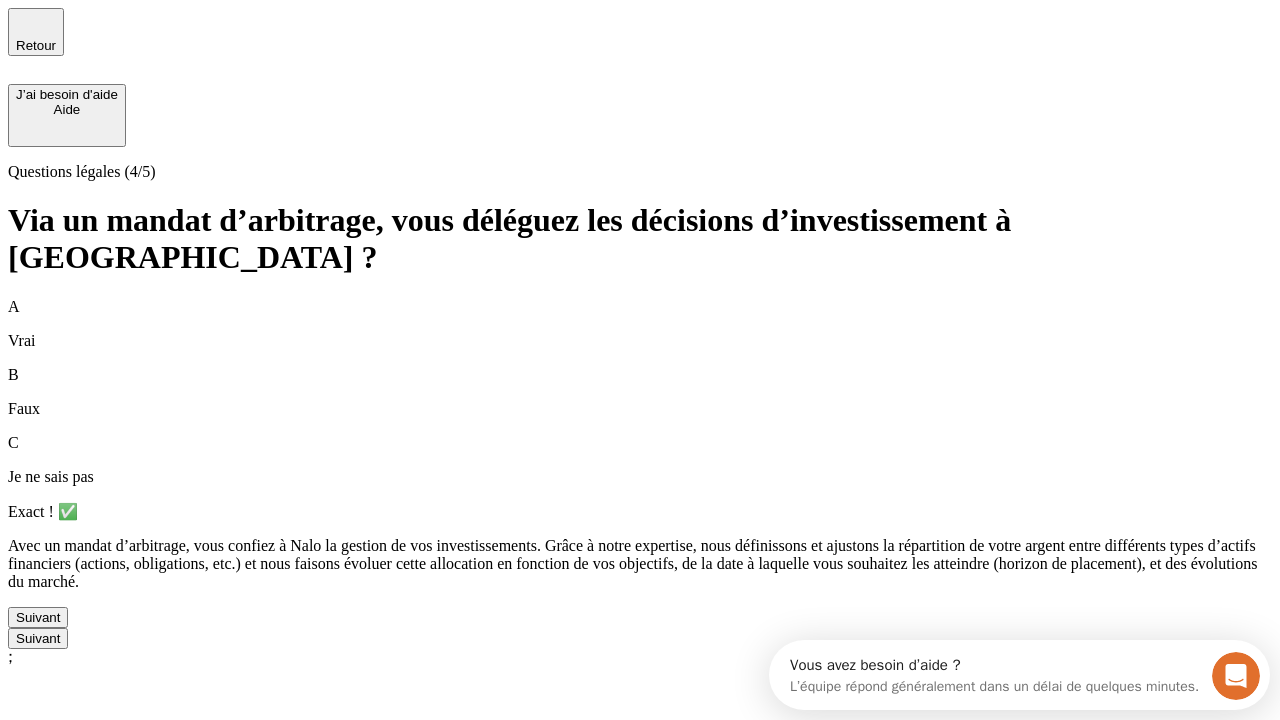 click on "Suivant" at bounding box center (38, 617) 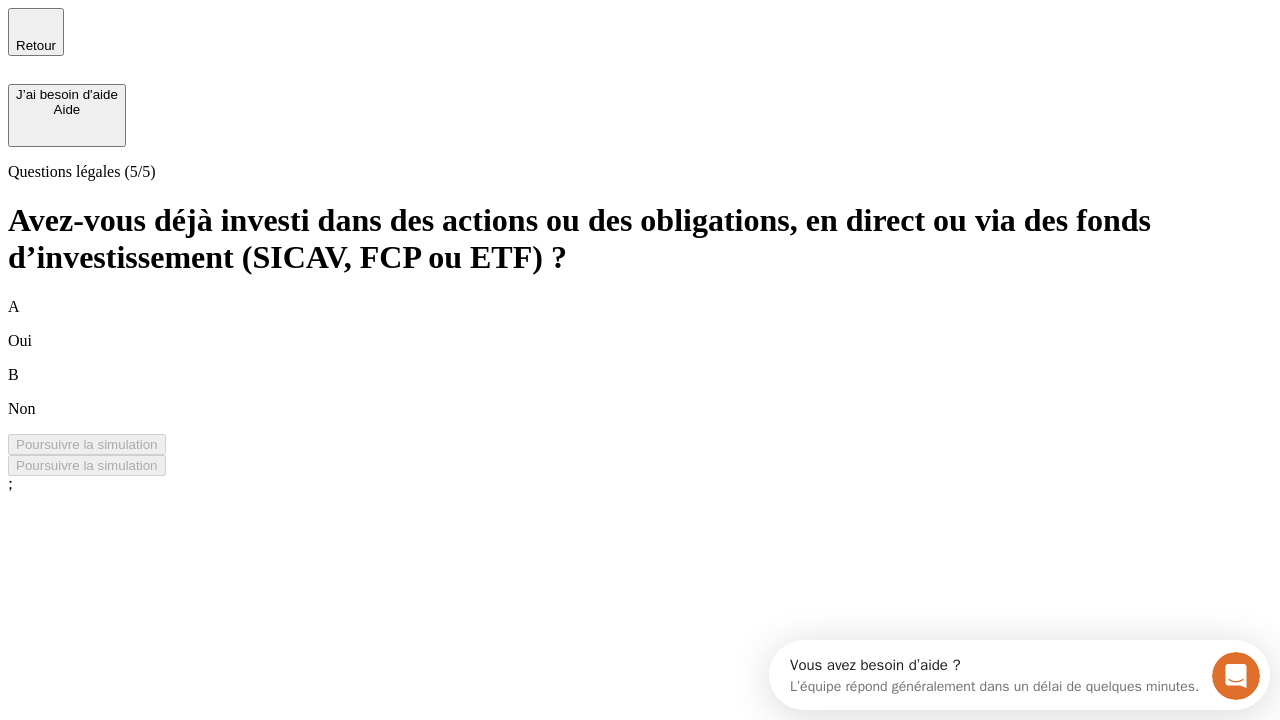 click on "B Non" at bounding box center [640, 392] 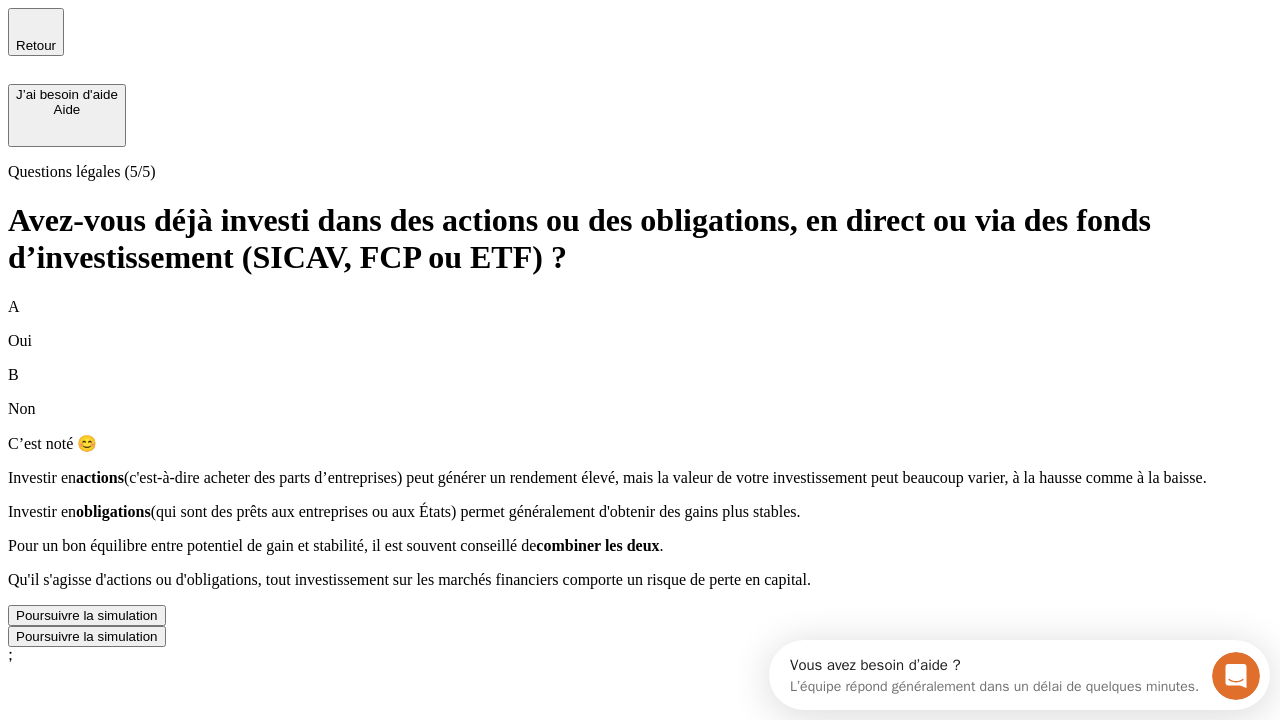 click on "Poursuivre la simulation" at bounding box center (87, 615) 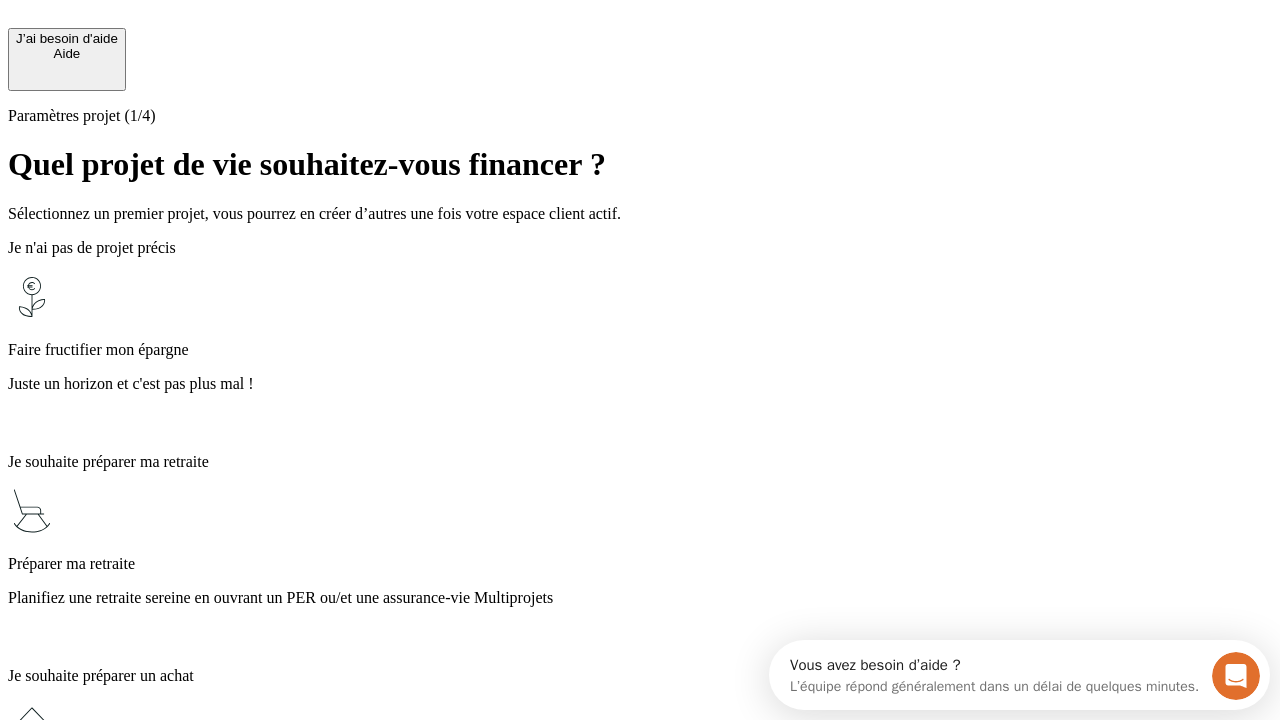 scroll, scrollTop: 18, scrollLeft: 0, axis: vertical 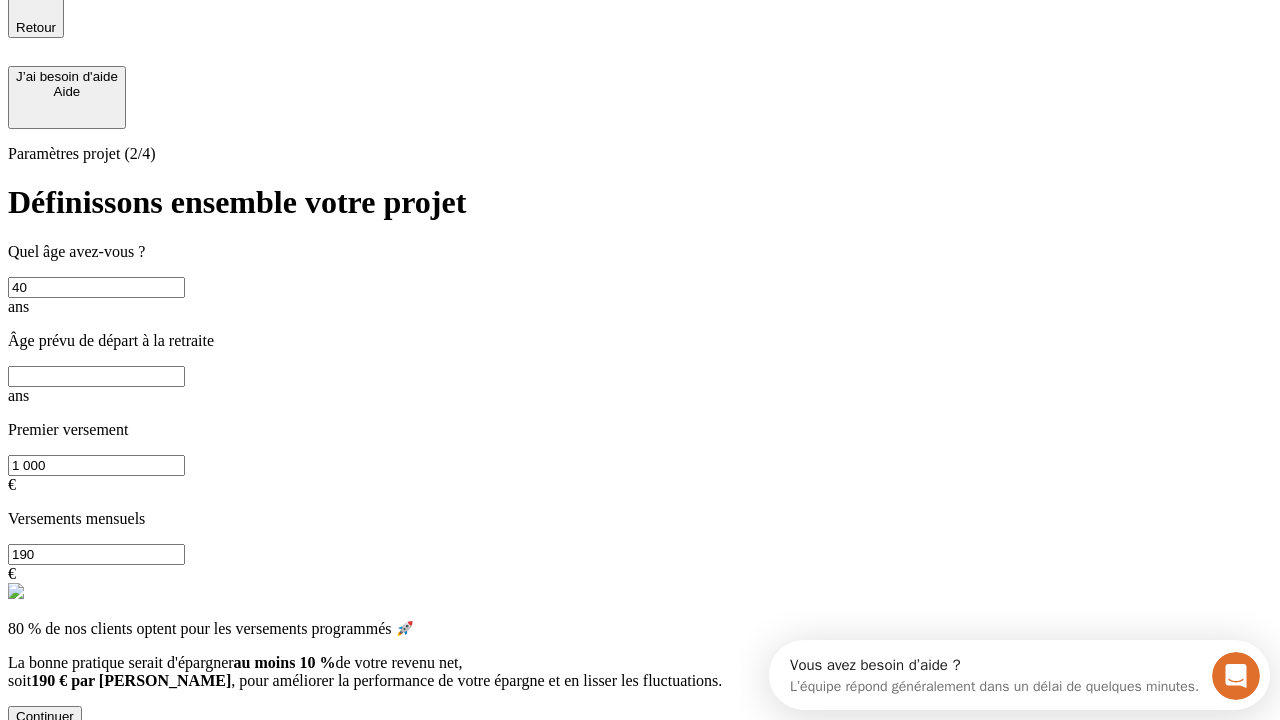 type on "40" 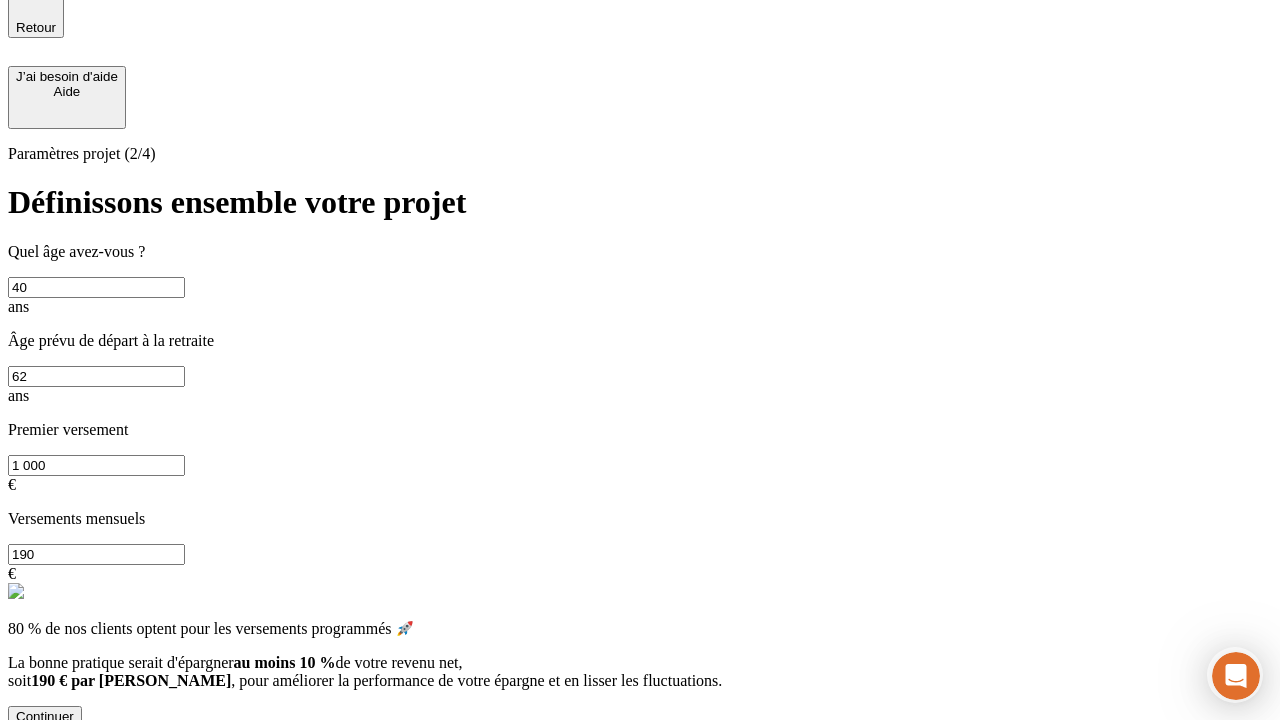 type on "62" 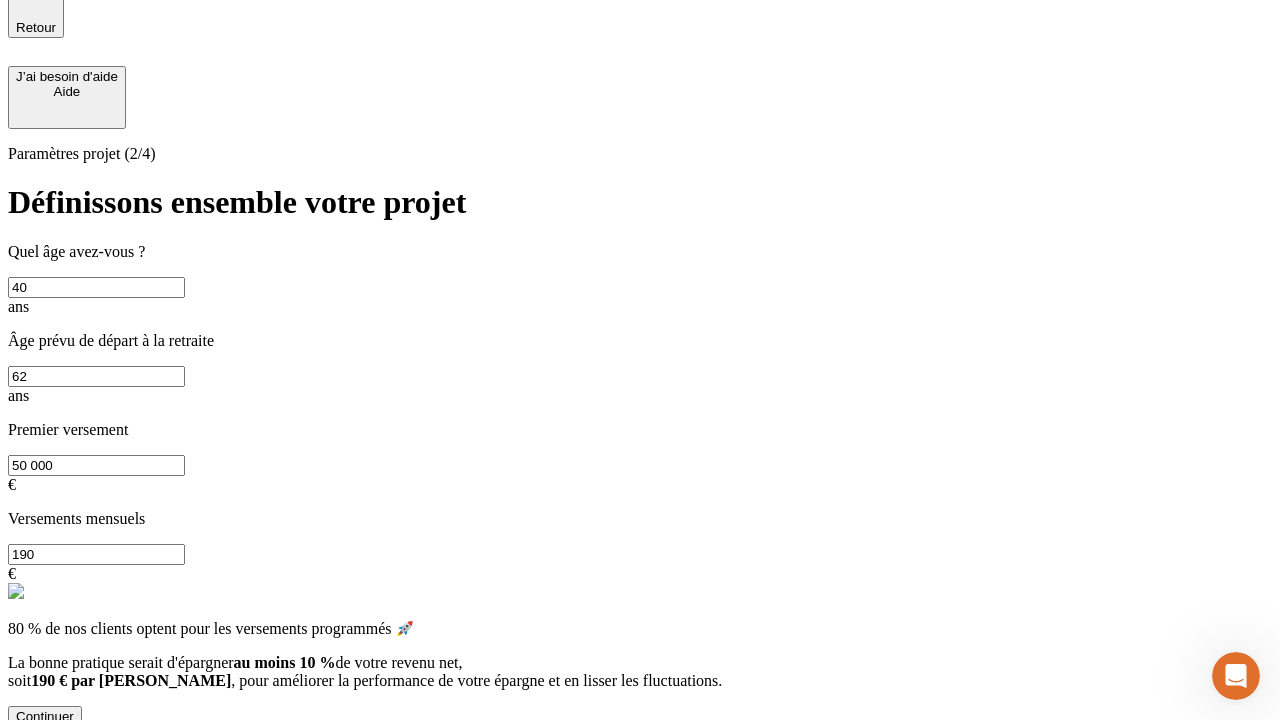 scroll, scrollTop: 0, scrollLeft: 0, axis: both 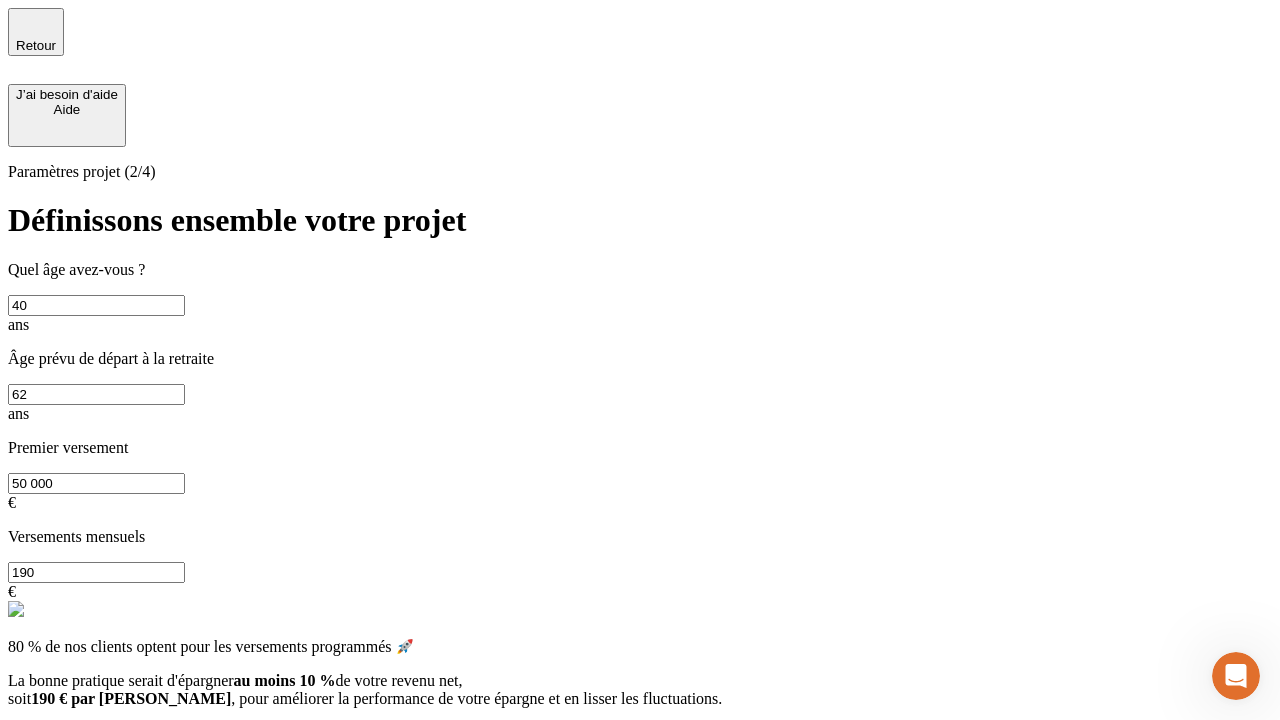 type on "50 000" 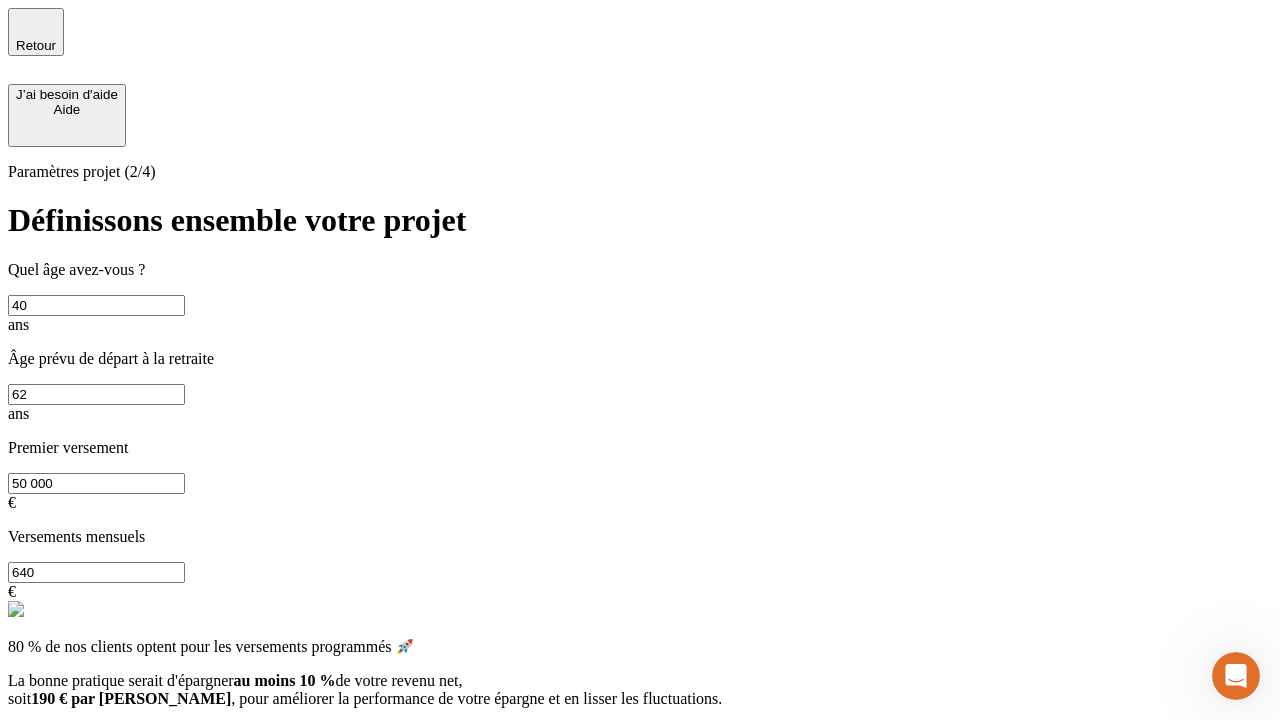 type on "640" 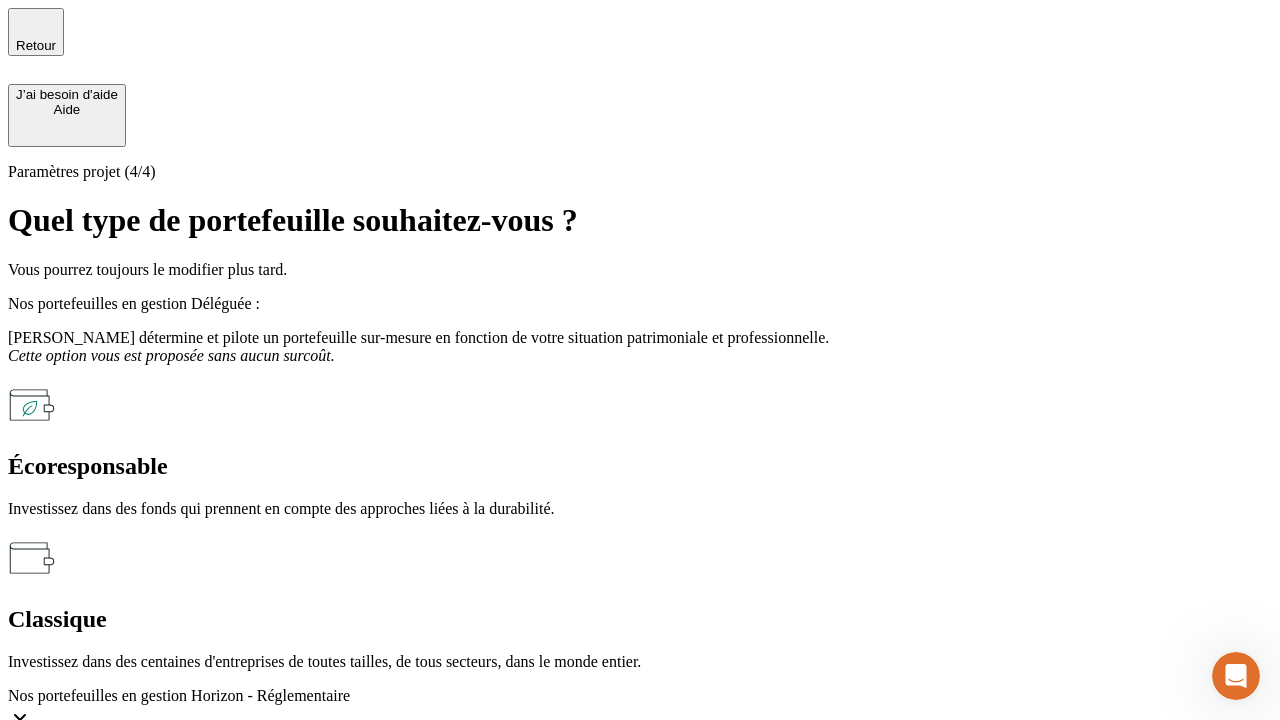 click on "Écoresponsable" at bounding box center (640, 466) 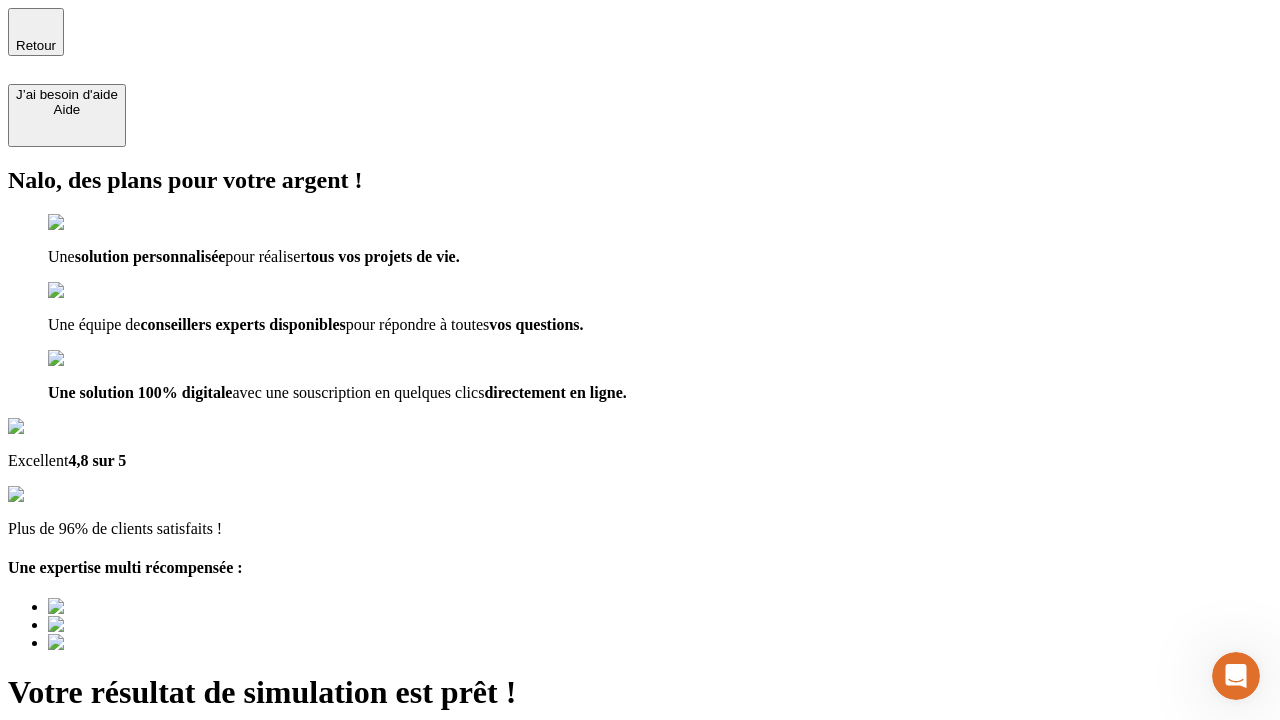 click on "Découvrir ma simulation" at bounding box center (87, 797) 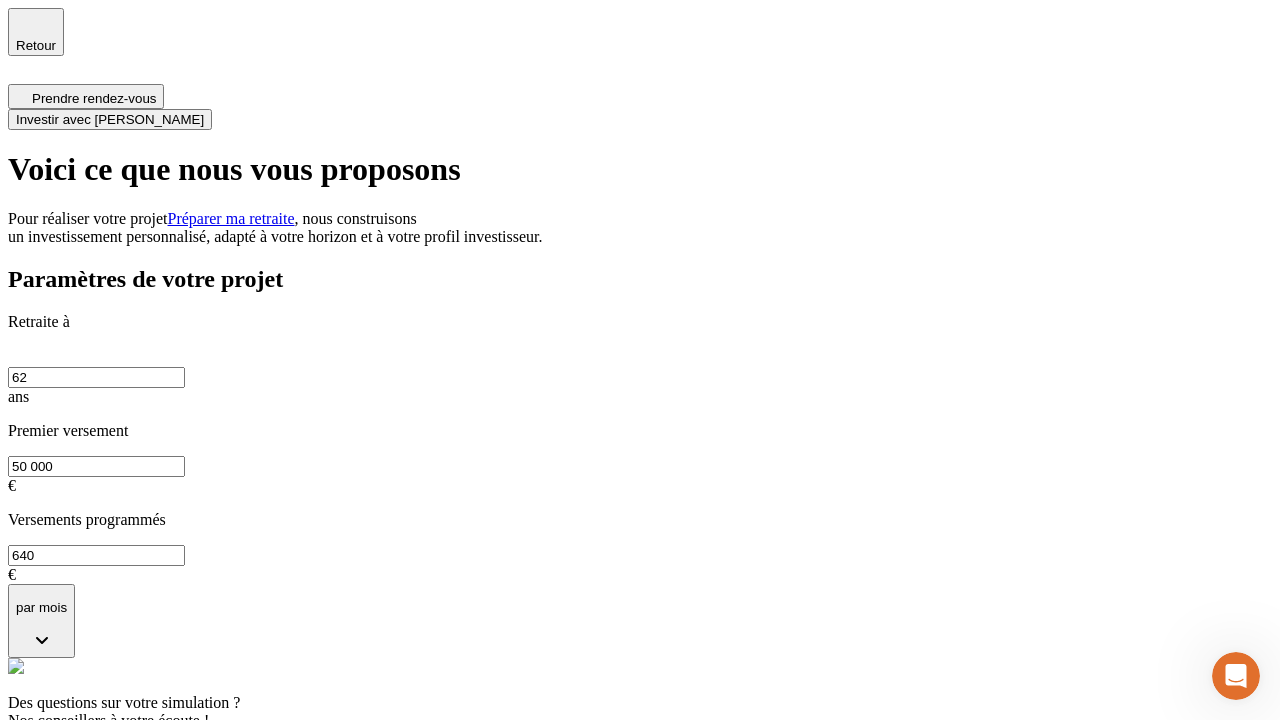 click on "Investir avec [PERSON_NAME]" at bounding box center (110, 119) 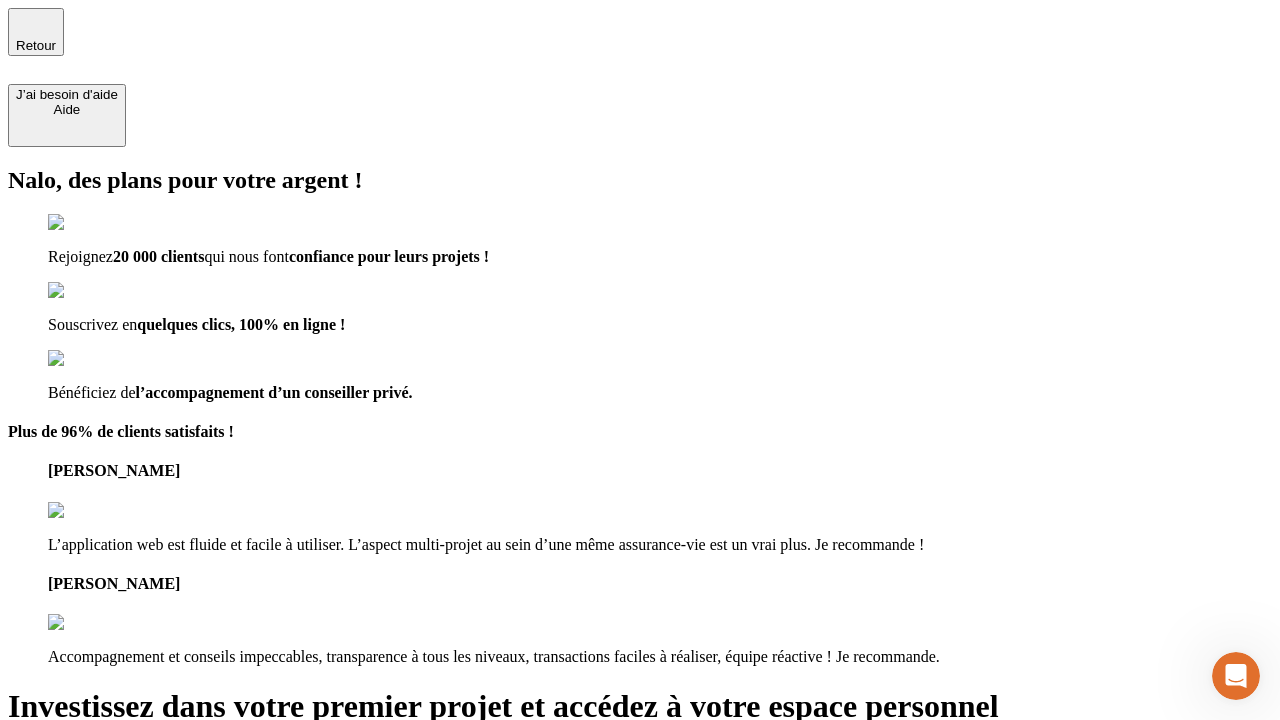type on "[EMAIL_ADDRESS][DOMAIN_NAME]" 